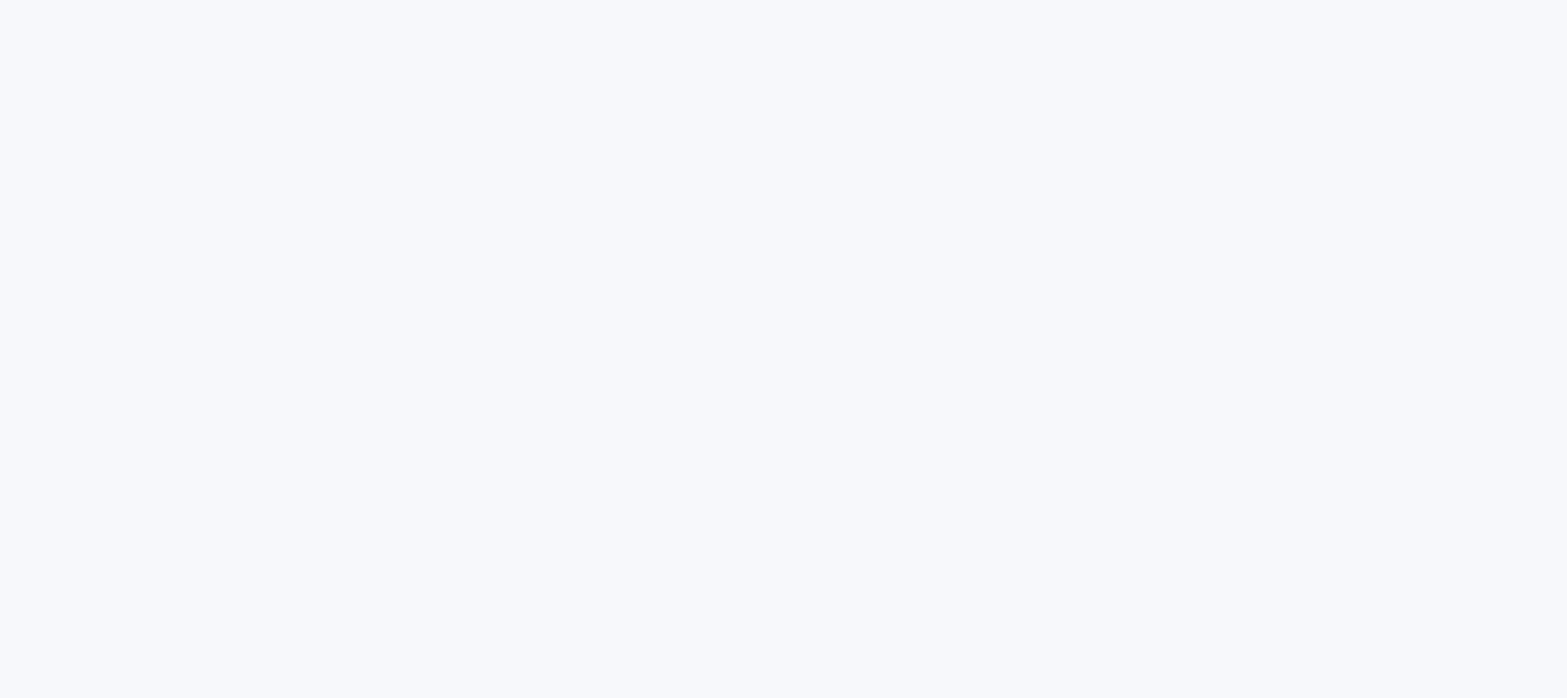 scroll, scrollTop: 0, scrollLeft: 0, axis: both 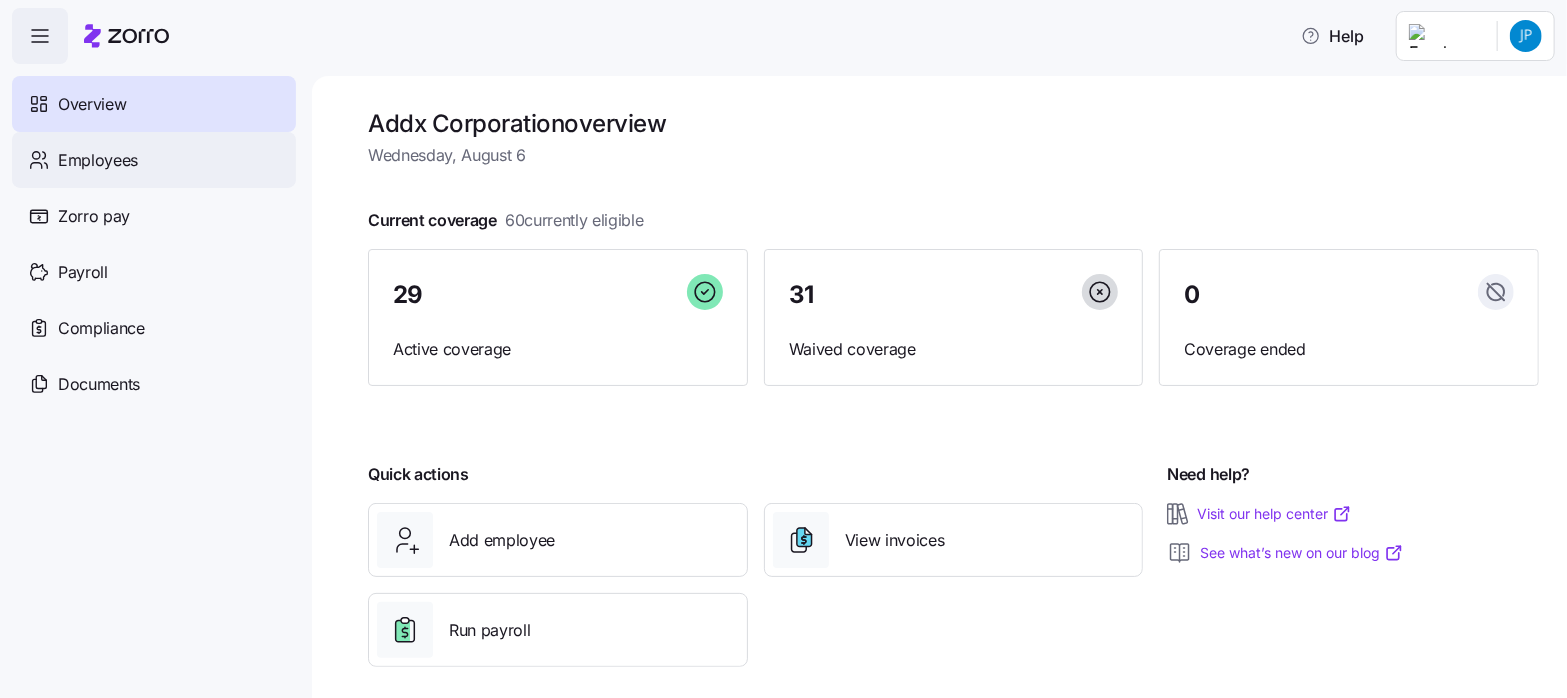 click on "Employees" at bounding box center [98, 160] 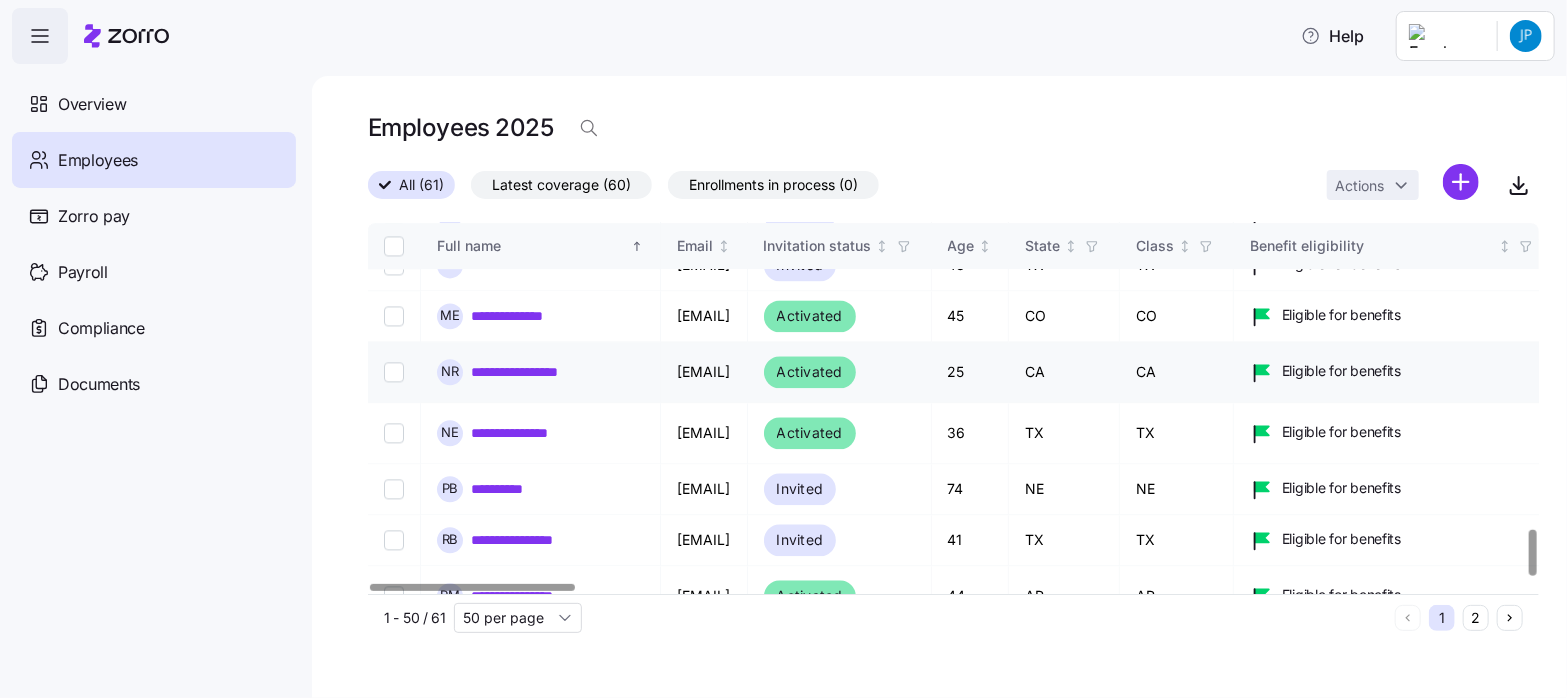 scroll, scrollTop: 2492, scrollLeft: 0, axis: vertical 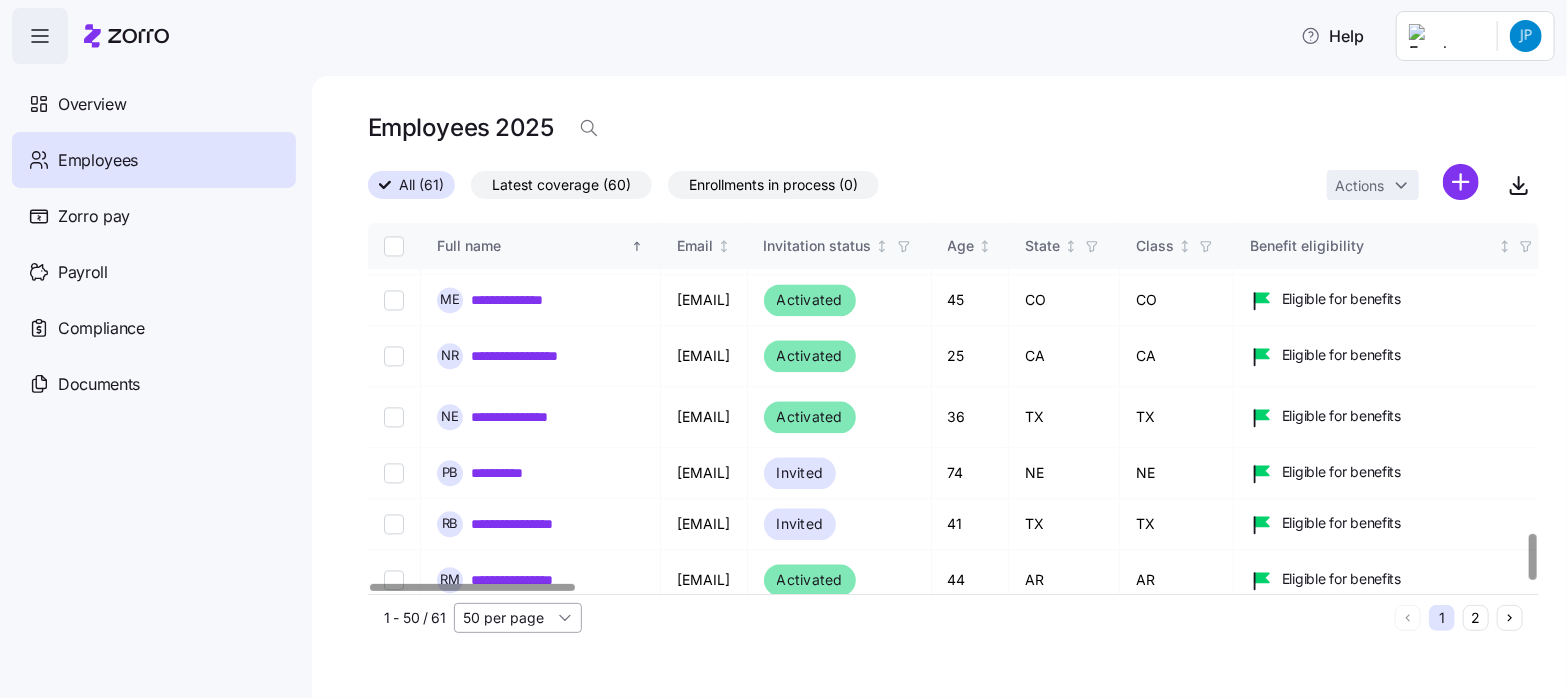 click on "50 per page" at bounding box center [518, 618] 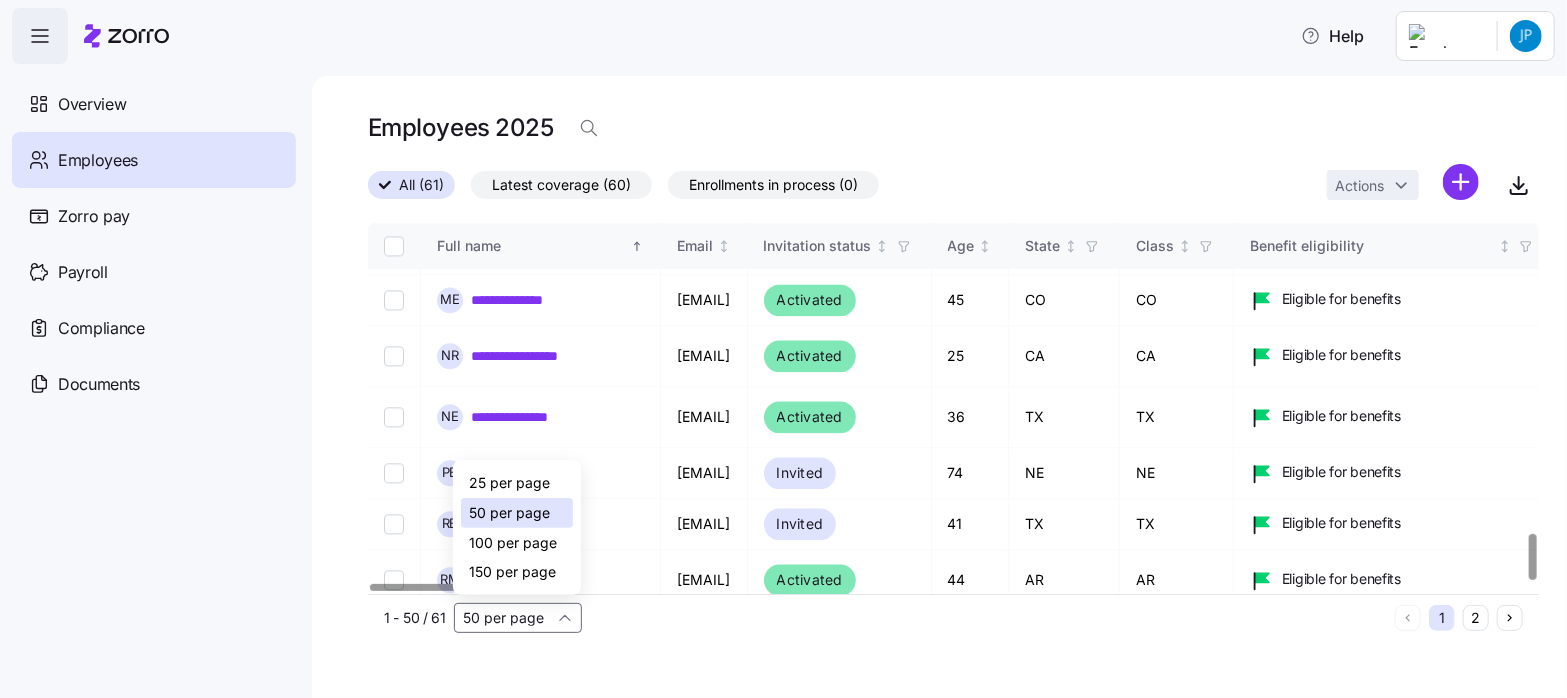 click on "100 per page" at bounding box center [513, 543] 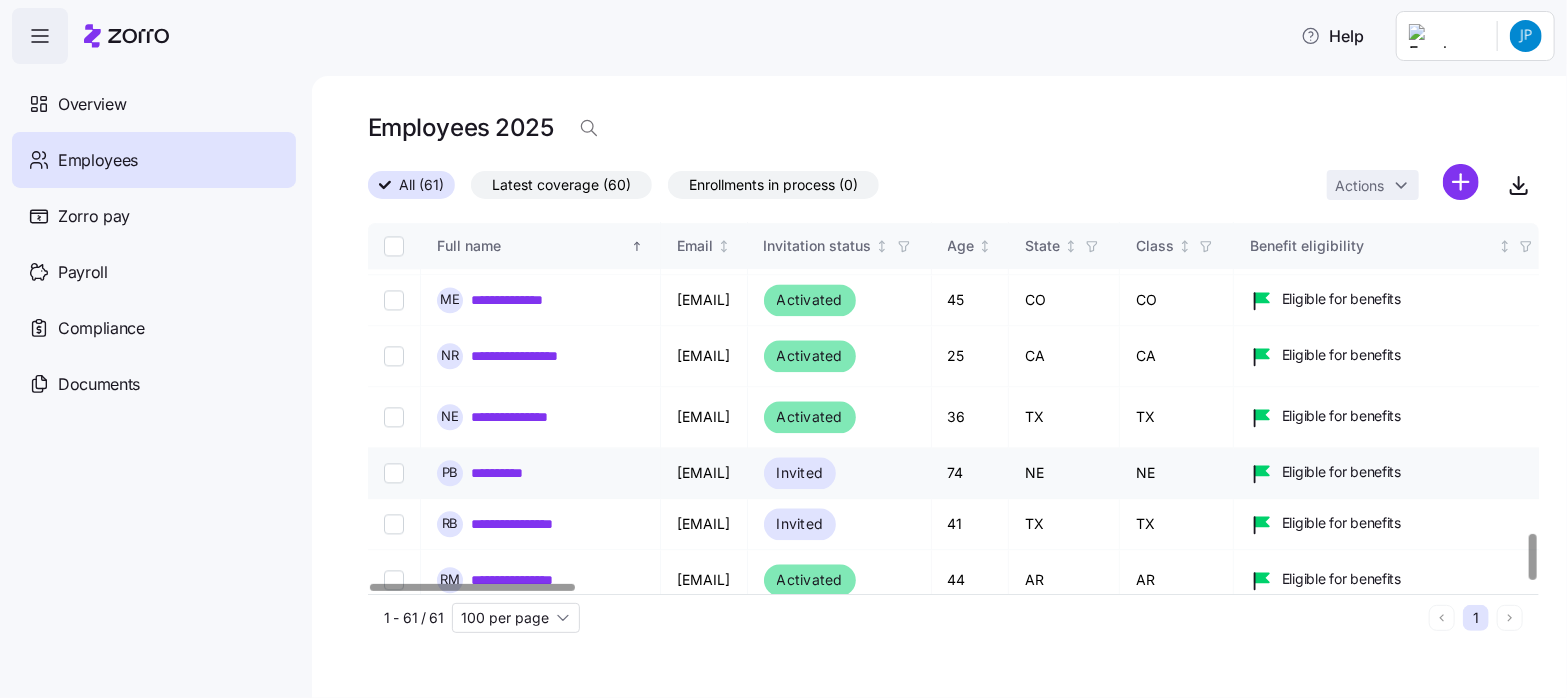 type on "100 per page" 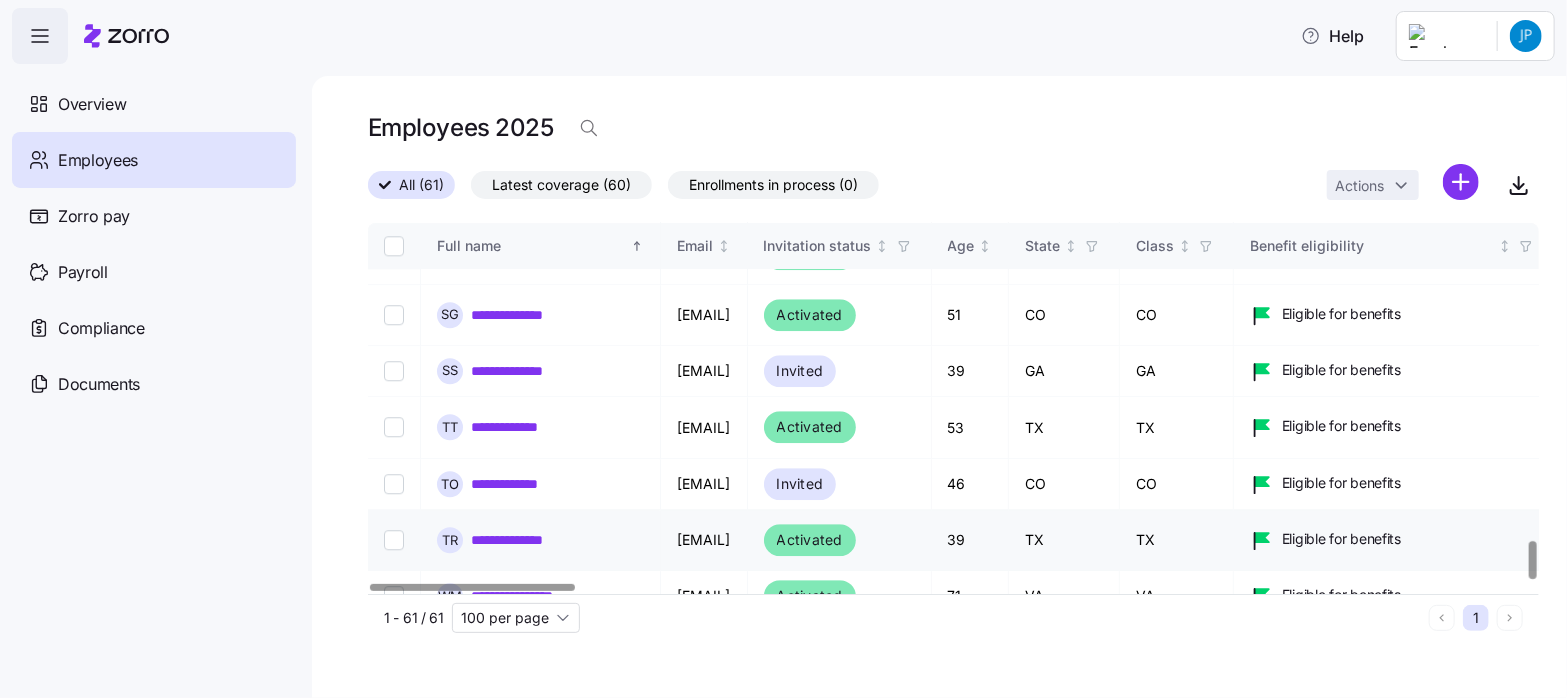scroll, scrollTop: 3091, scrollLeft: 0, axis: vertical 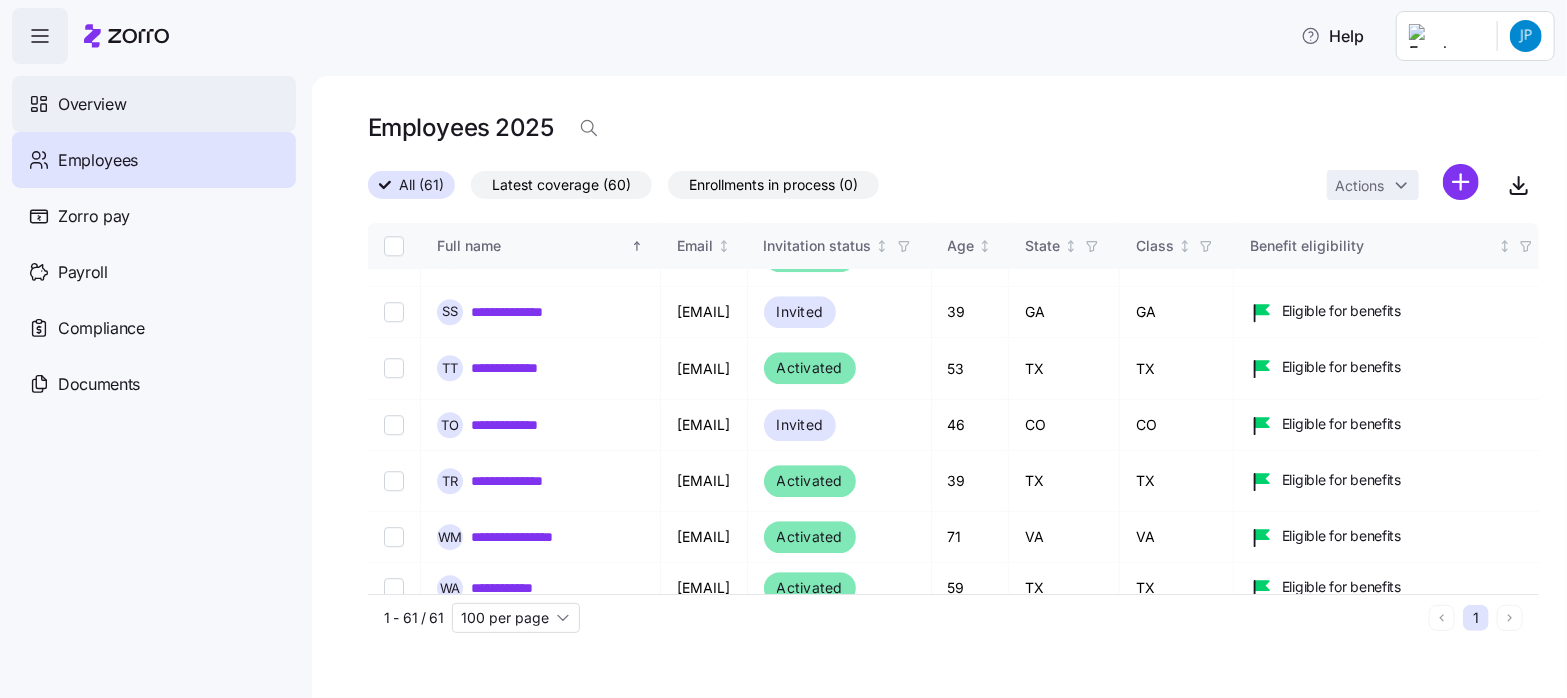 click on "Overview" at bounding box center (92, 104) 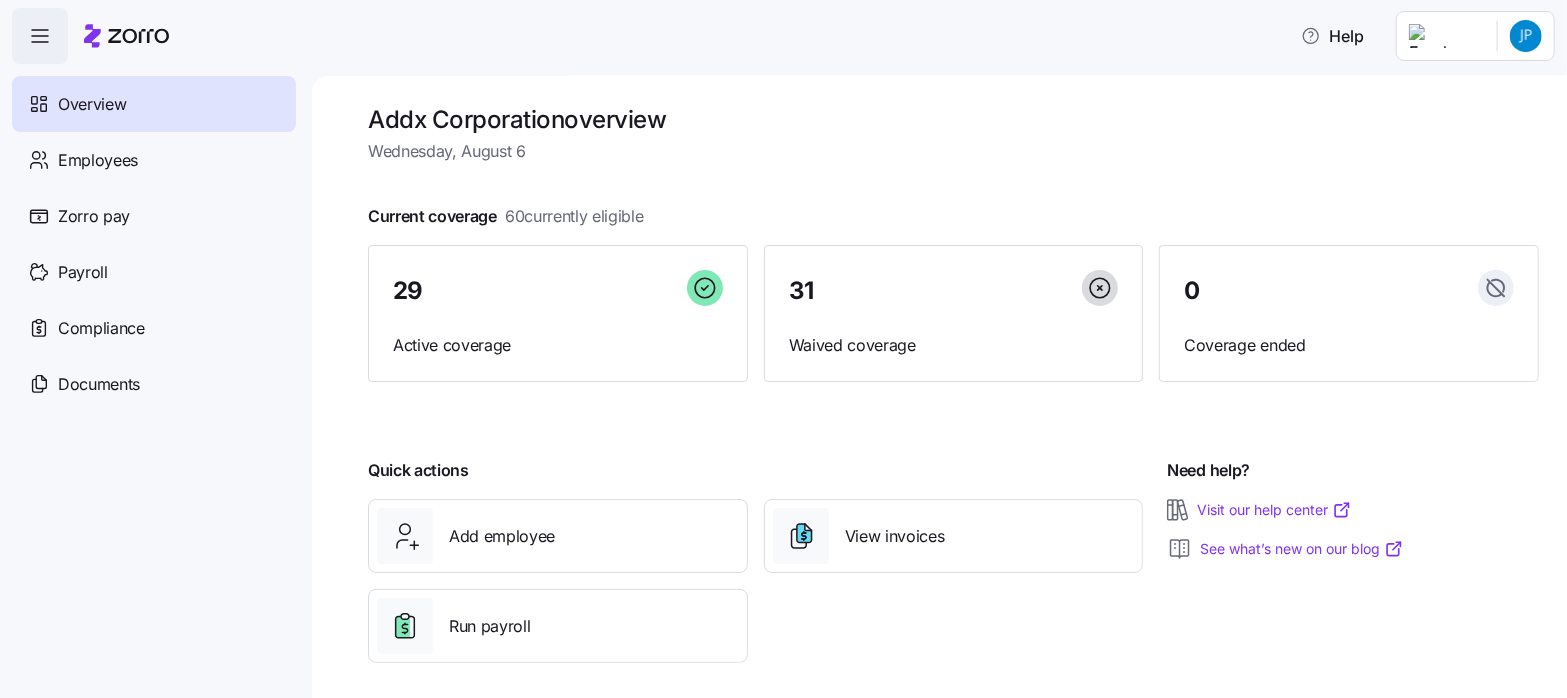 scroll, scrollTop: 0, scrollLeft: 0, axis: both 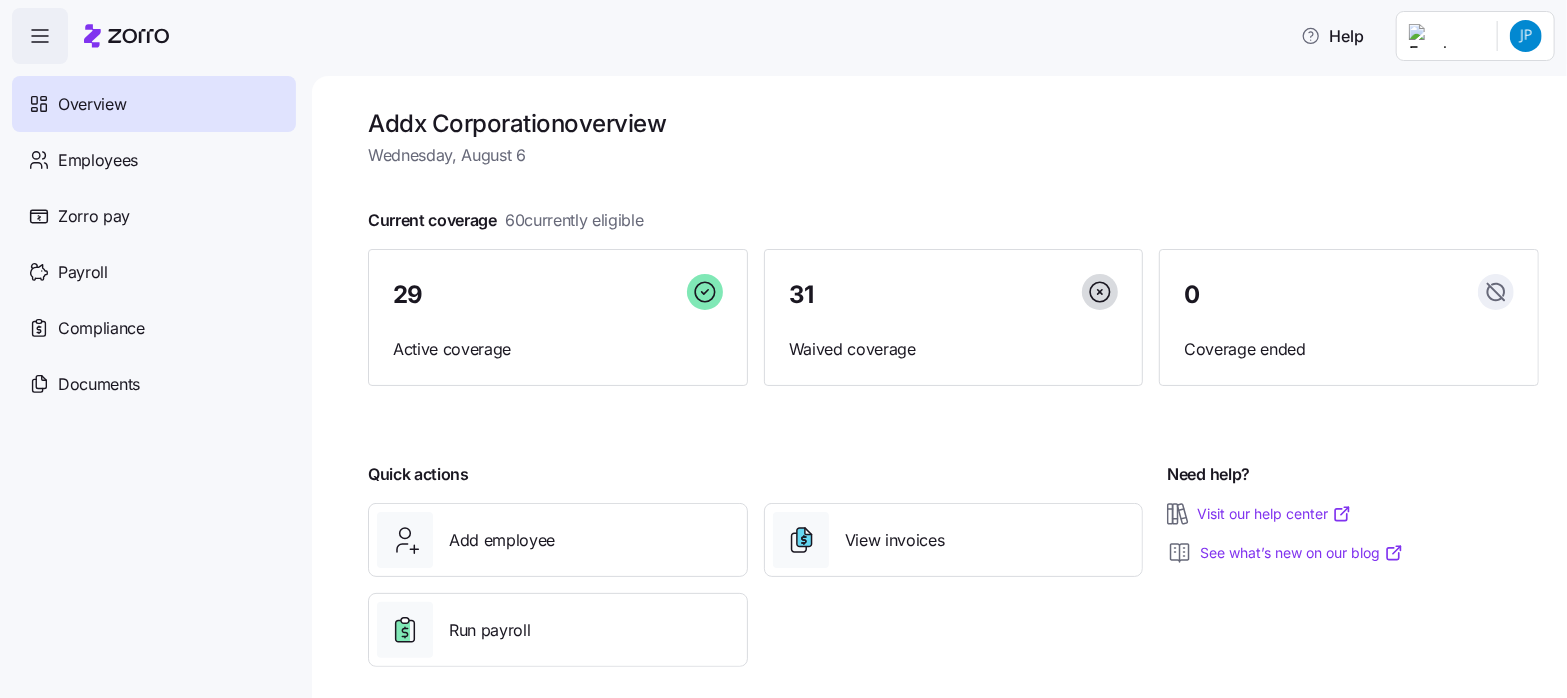 click on "Help Overview Employees Zorro pay Payroll Compliance Documents Addx Corporation overview Wednesday, August 6 Current coverage 60 currently eligible 29 Active coverage 31 Waived coverage 0 Coverage ended Quick actions Add employee View invoices Run payroll Need help? Visit our help center See what’s new on our blog Company Overview | Zorro" at bounding box center [783, 343] 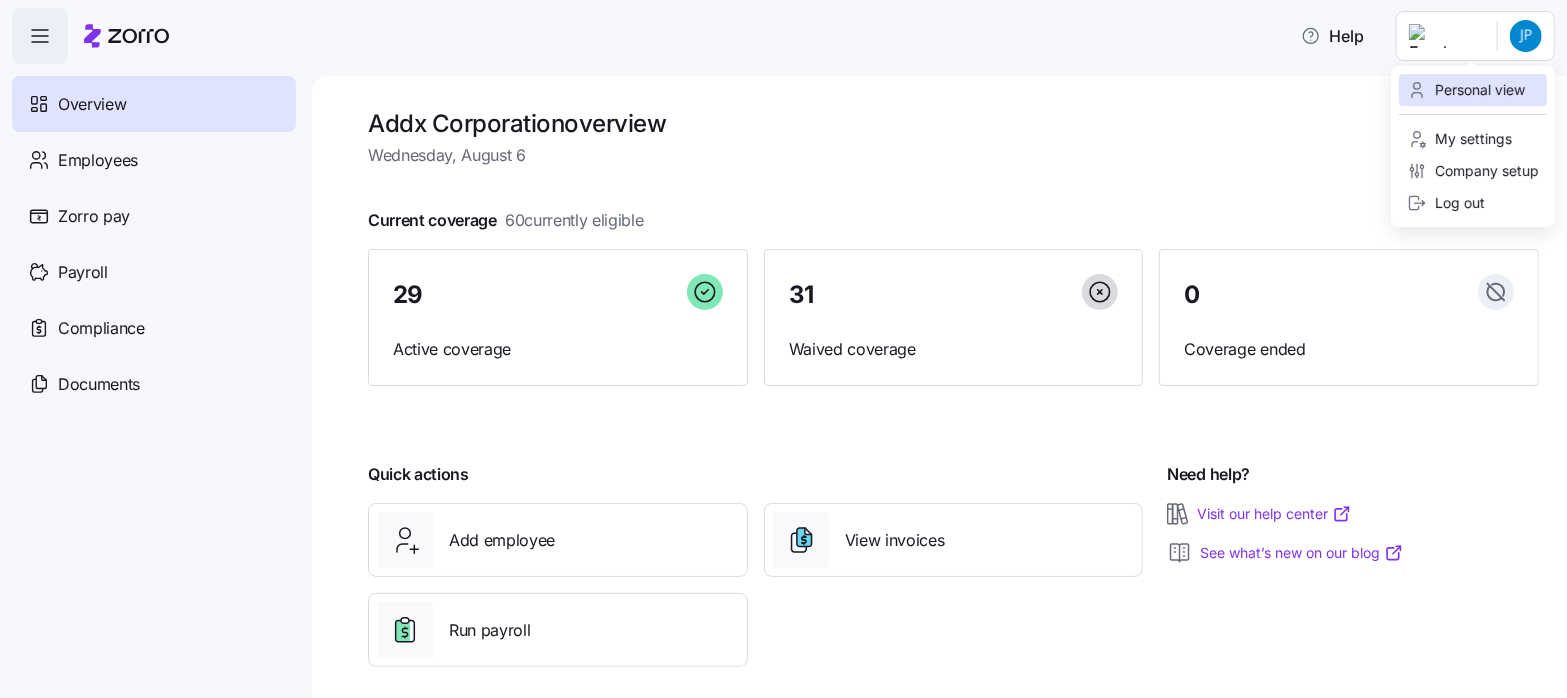 click on "Personal view" at bounding box center [1466, 90] 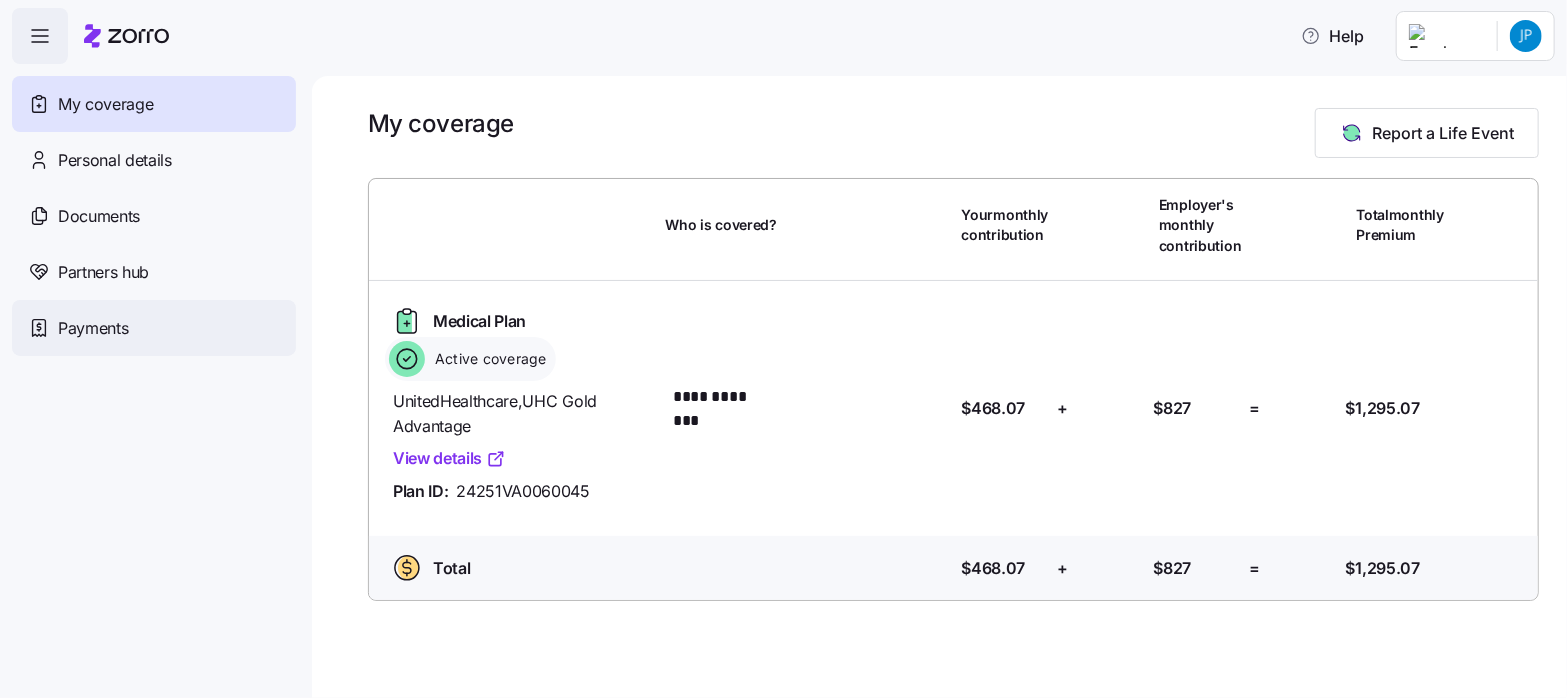click on "Payments" at bounding box center (93, 328) 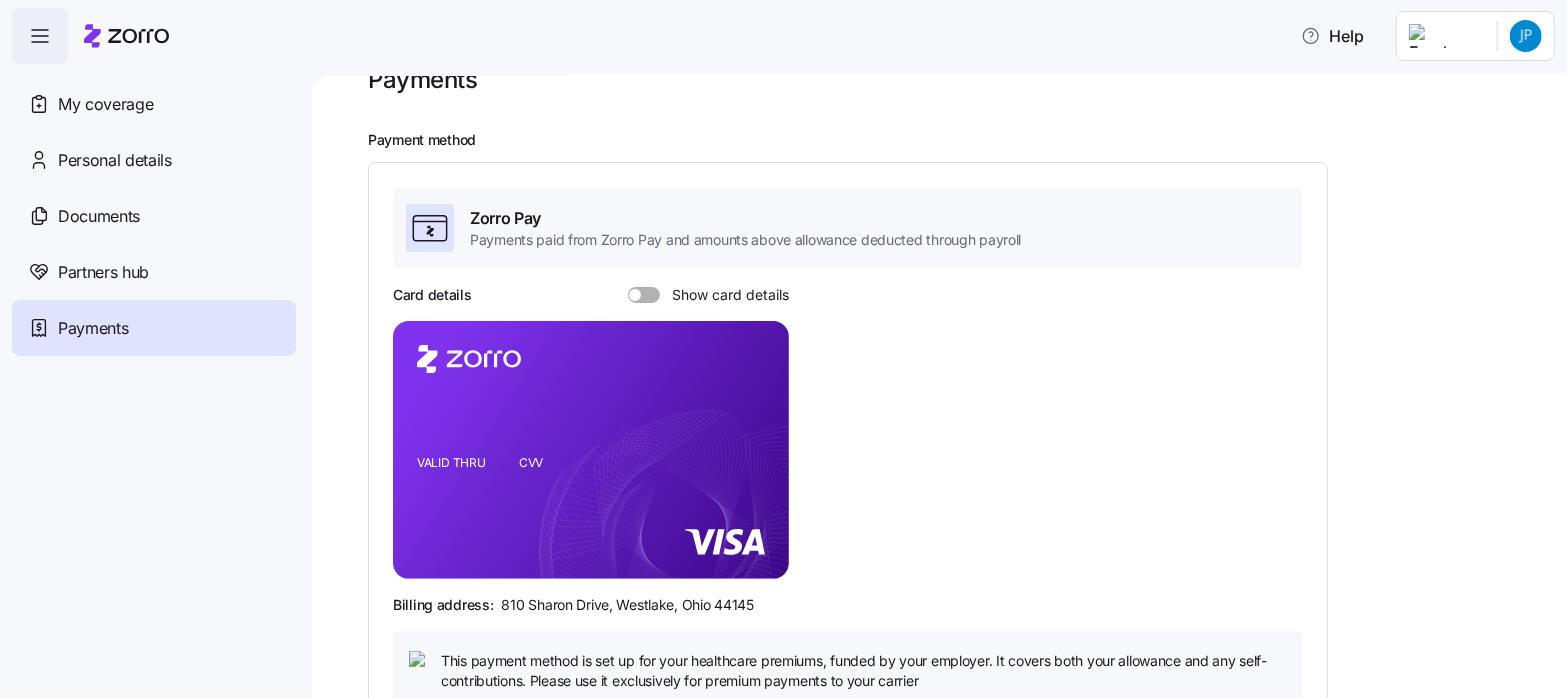 scroll, scrollTop: 39, scrollLeft: 0, axis: vertical 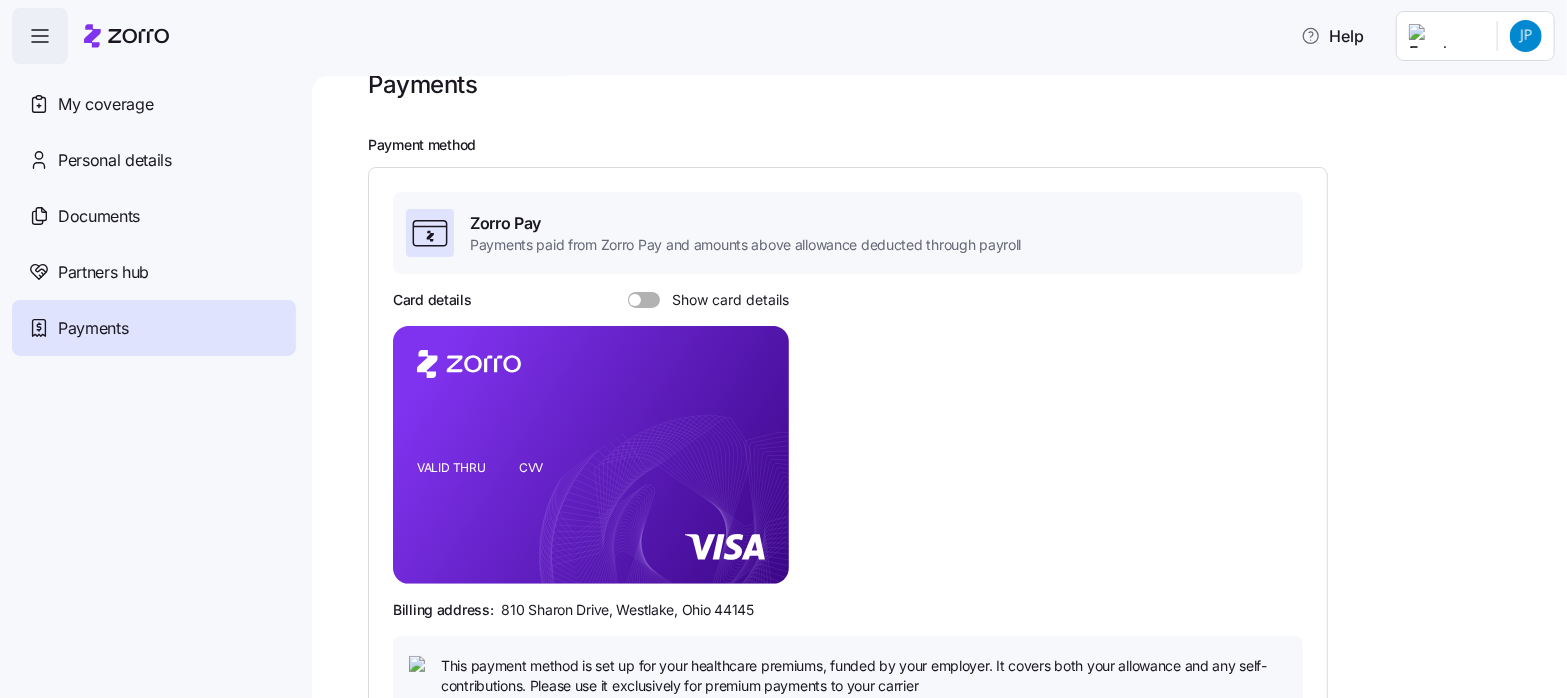 drag, startPoint x: 44, startPoint y: 37, endPoint x: 0, endPoint y: 52, distance: 46.486557 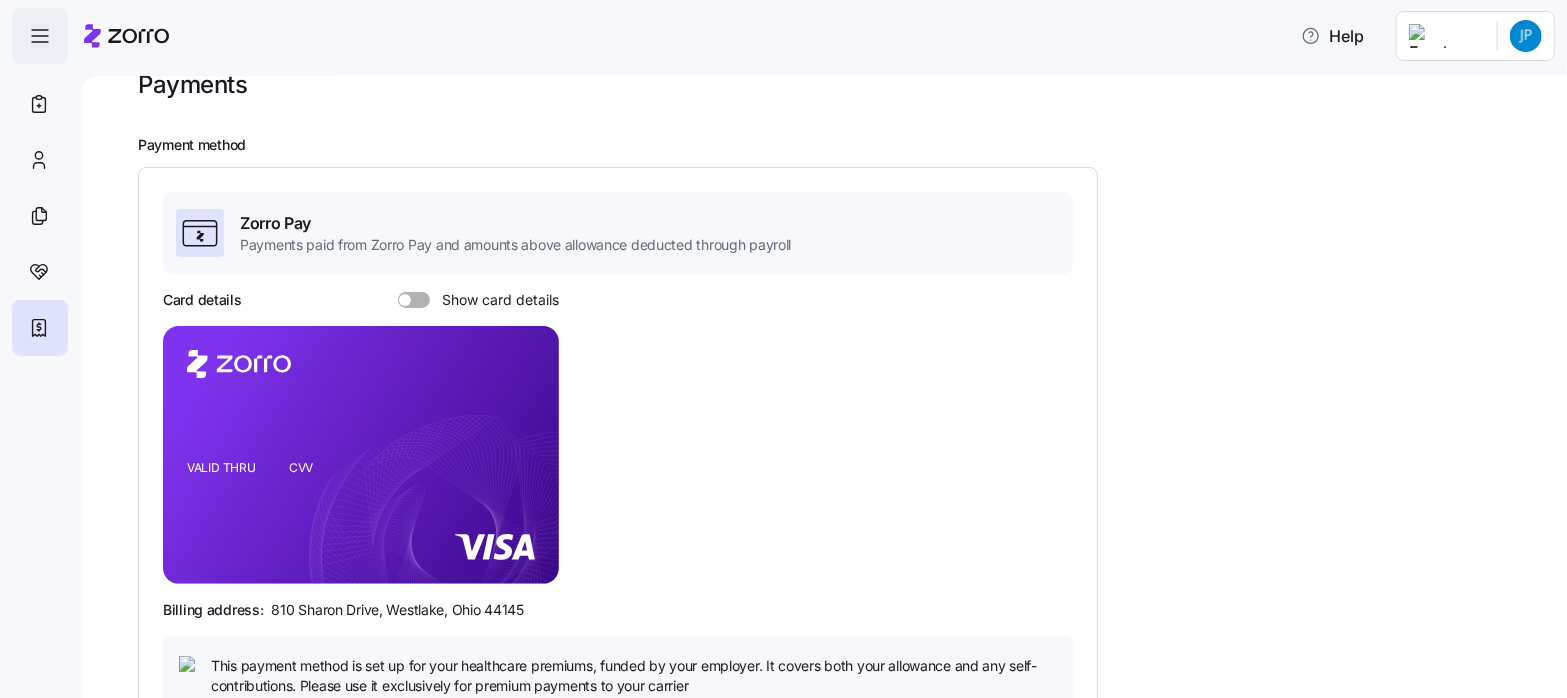 click 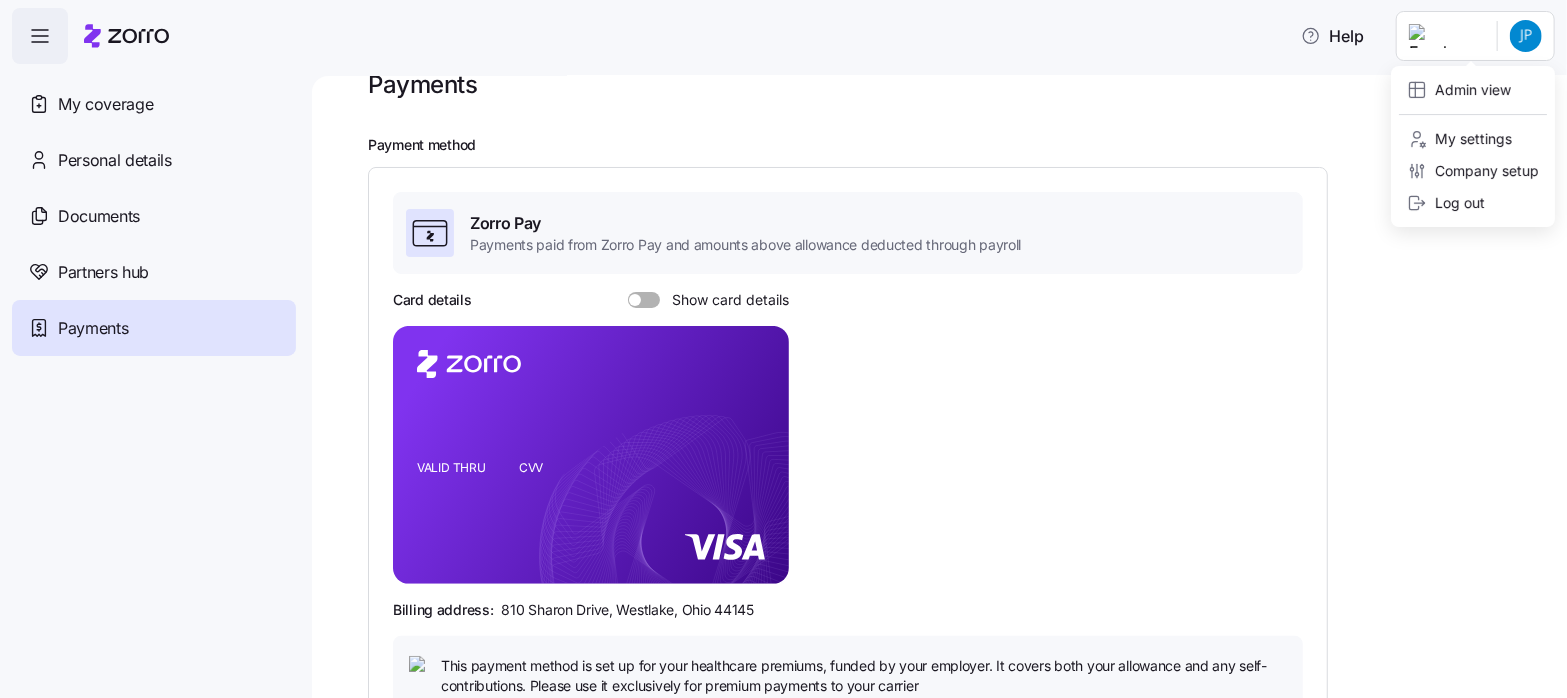 click on "Help My coverage Personal details Documents Partners hub Payments Payments Payment method Zorro Pay Payments paid from Zorro Pay and amounts above allowance deducted through payroll Card details Show card details VALID THRU CVV Billing address: [NUMBER] [STREET], [CITY], [STATE] This payment method is set up for your healthcare premiums, funded by your employer. It covers both your allowance and any self-contributions. Please use it exclusively for premium payments to your carrier Payment status Initial premium payment completed The first premium payment required to activate your health coverage Learn more Auto-pay is set up Auto pay setup ensures timely premium payments and uninterrupted coverage Learn more Payments | Zorro Admin view My settings Company setup Log out" at bounding box center (783, 343) 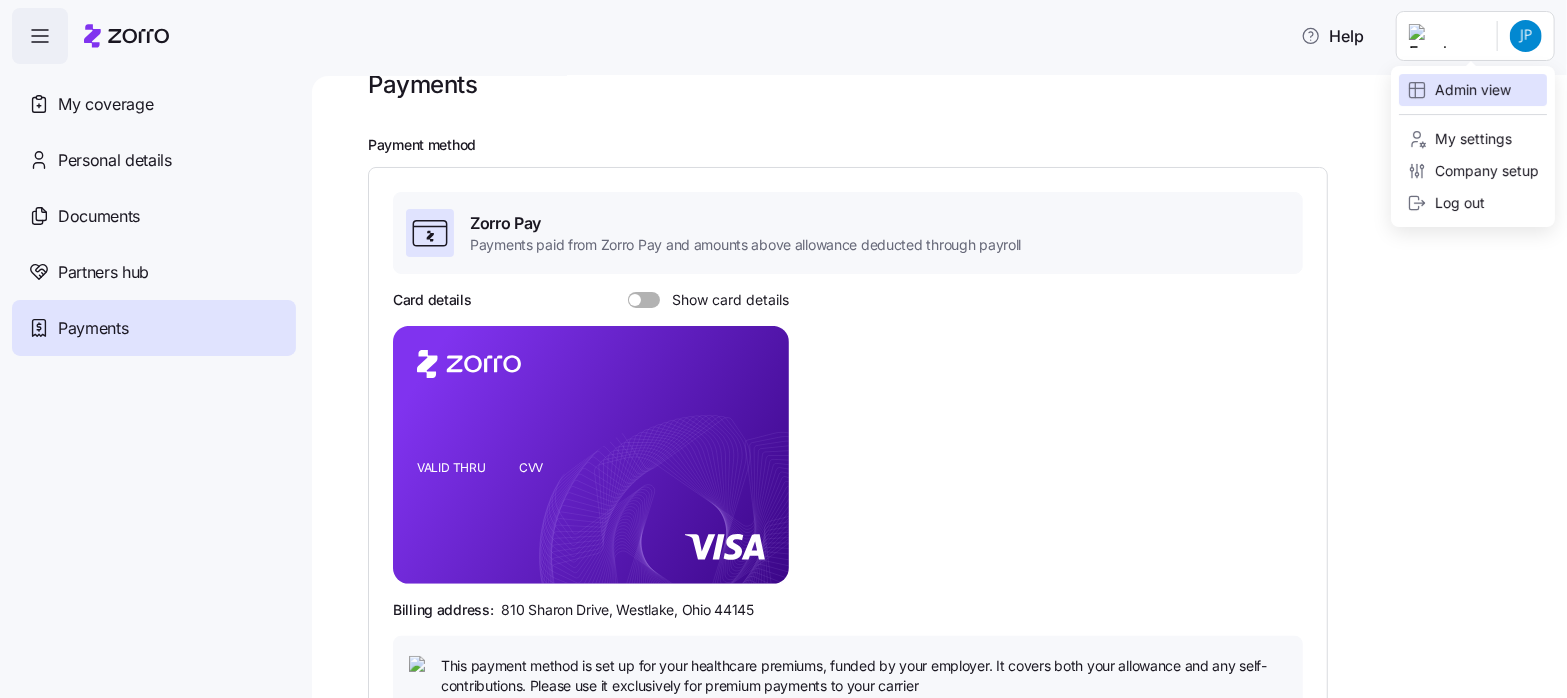 click on "Admin view" at bounding box center (1459, 90) 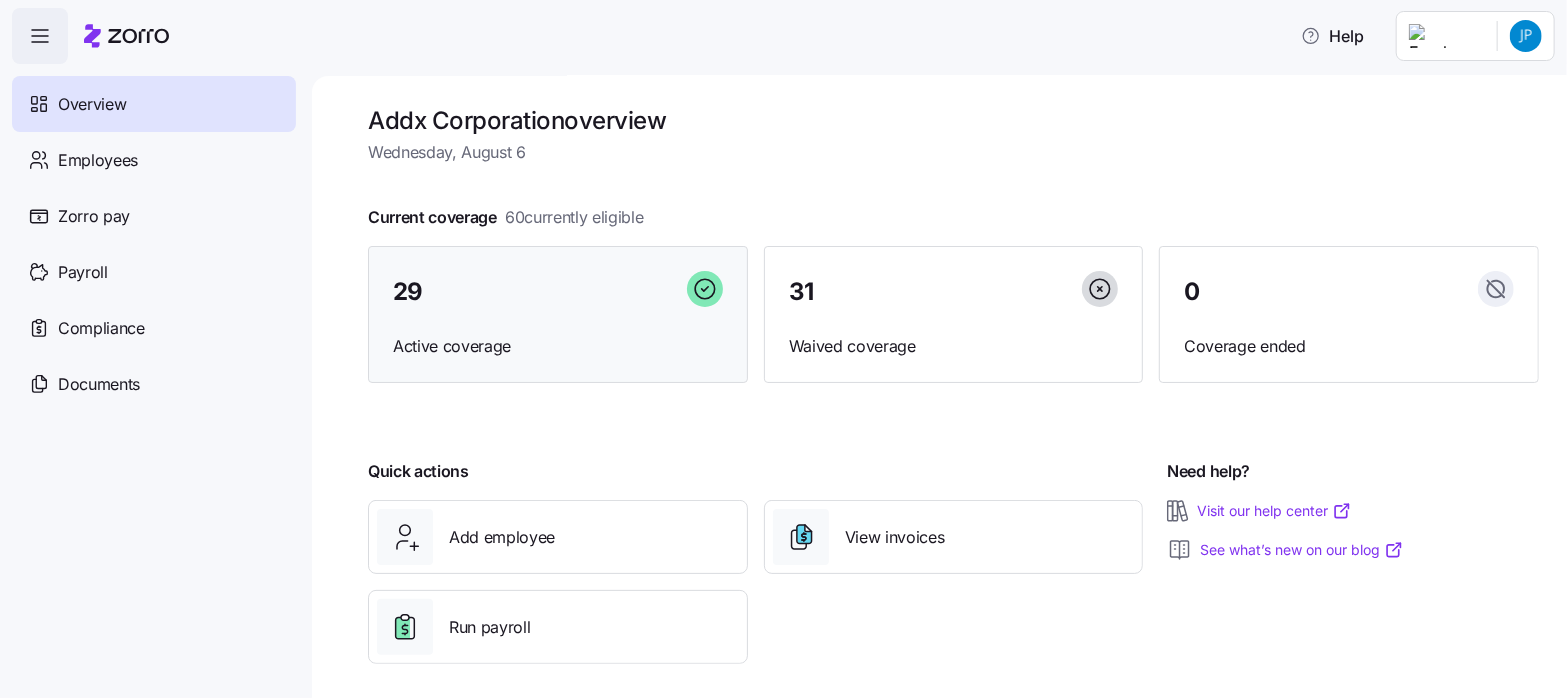 scroll, scrollTop: 0, scrollLeft: 0, axis: both 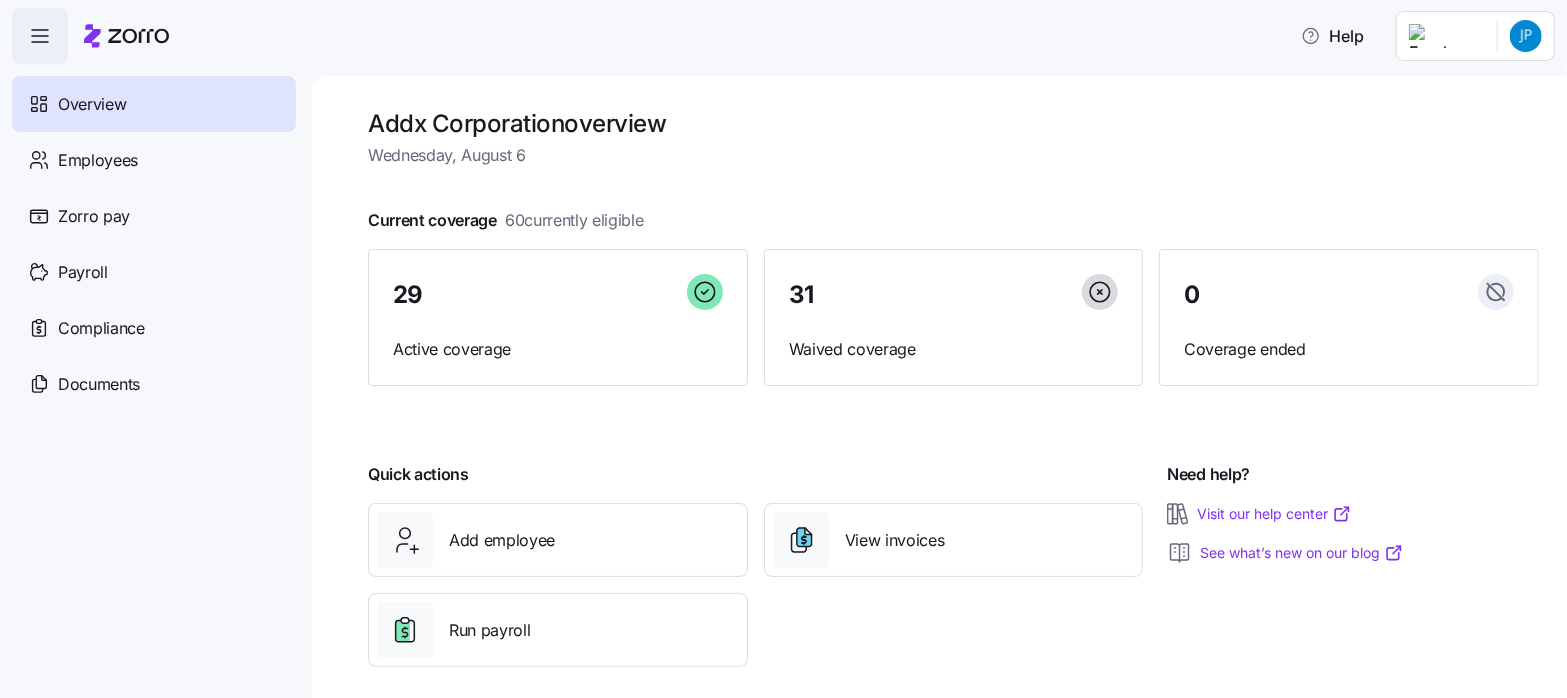 click on "Help Overview Employees Zorro pay Payroll Compliance Documents Addx Corporation overview Wednesday, August 6 Current coverage 60 currently eligible 29 Active coverage 31 Waived coverage 0 Coverage ended Quick actions Add employee View invoices Run payroll Need help? Visit our help center See what’s new on our blog Company Overview | Zorro" at bounding box center [783, 343] 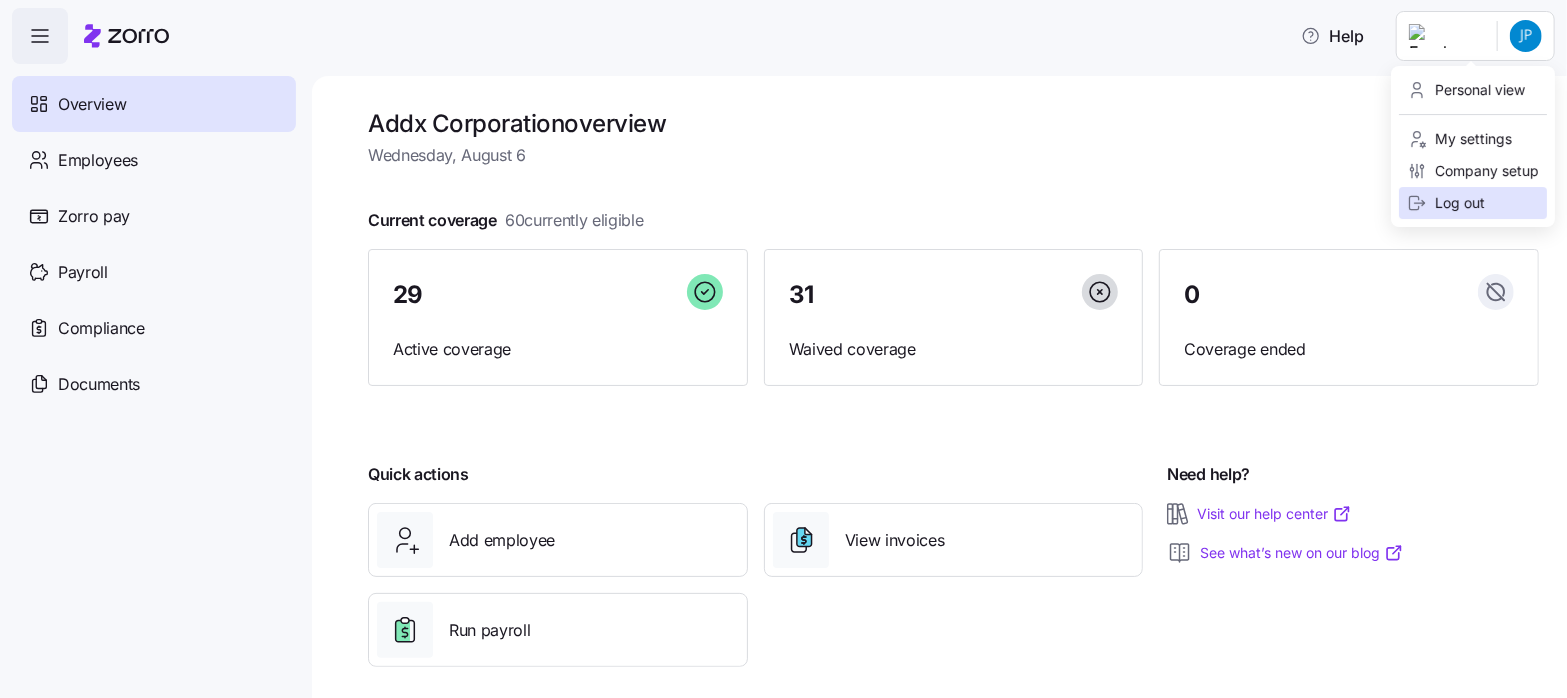 click on "Log out" at bounding box center [1446, 203] 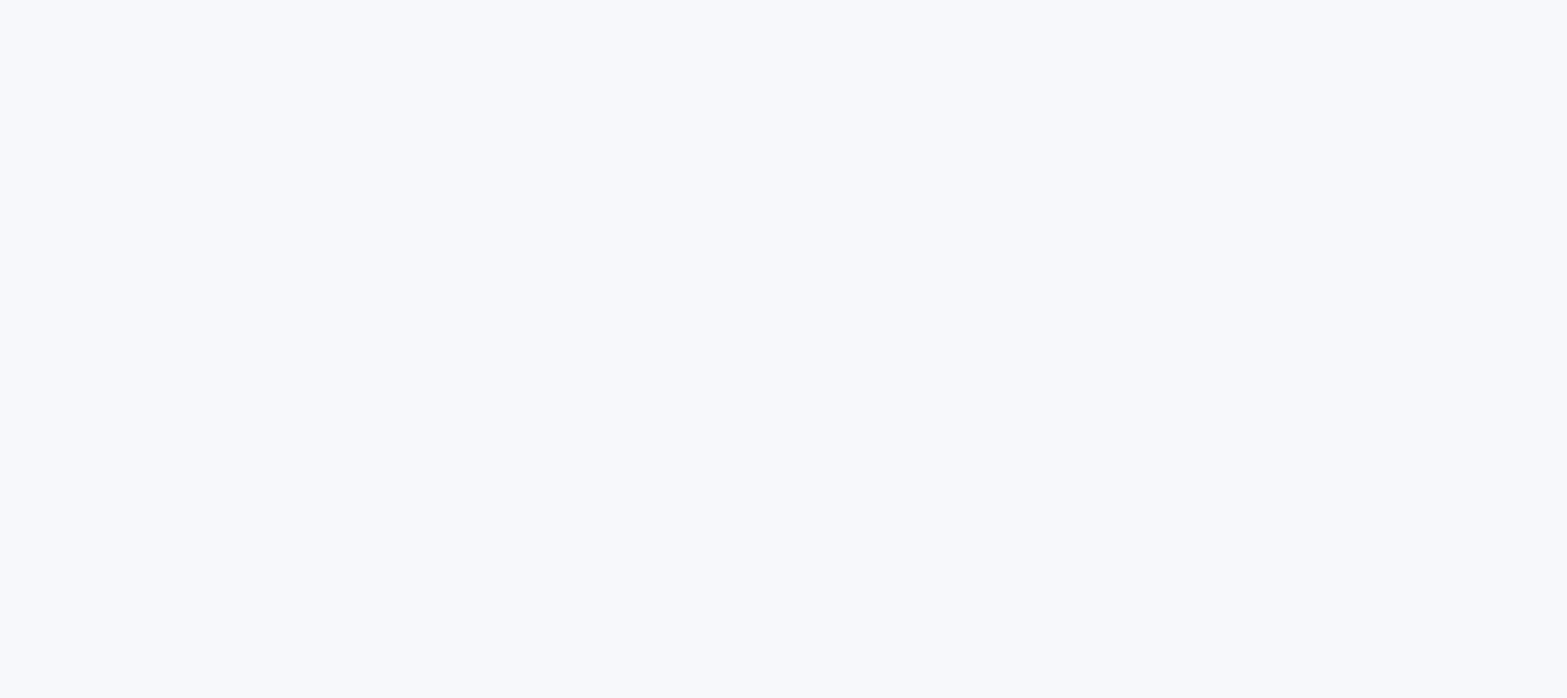 scroll, scrollTop: 0, scrollLeft: 0, axis: both 